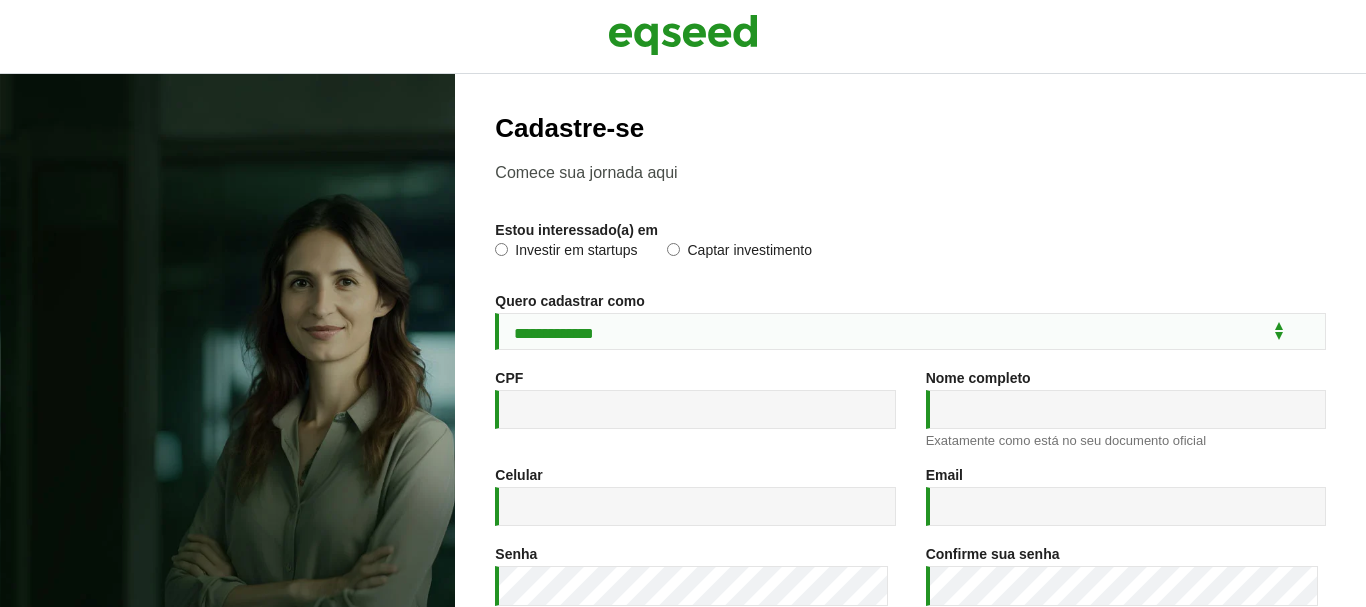 scroll, scrollTop: 0, scrollLeft: 0, axis: both 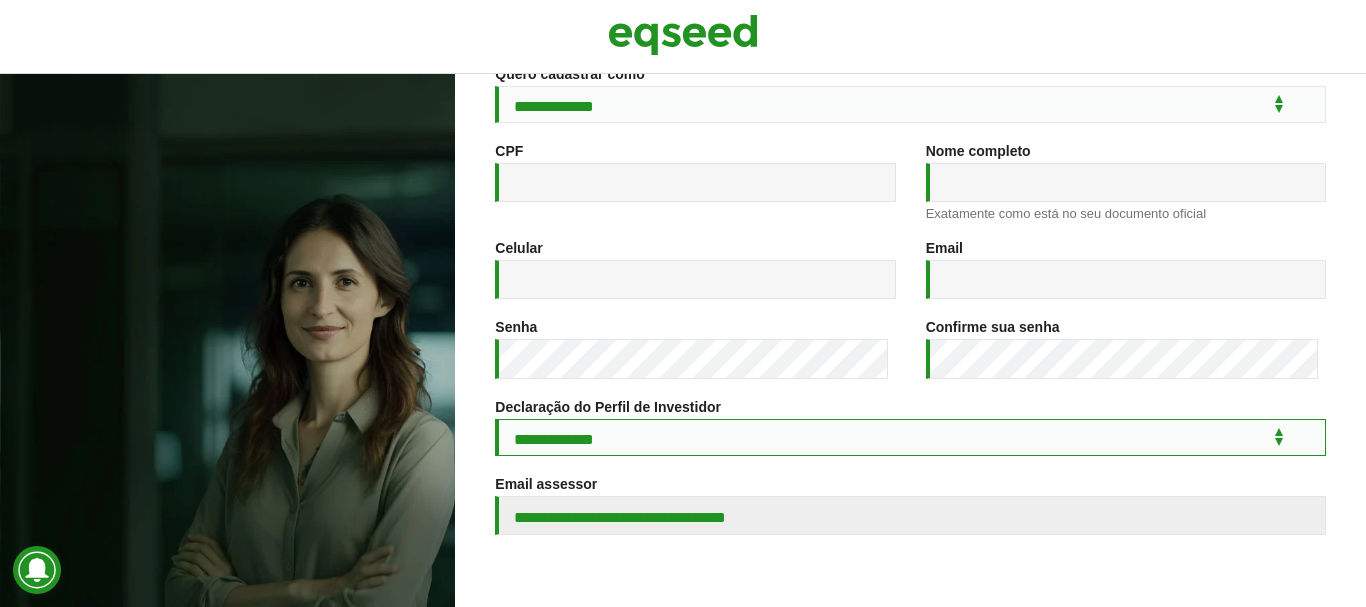 click on "**********" at bounding box center [910, 437] 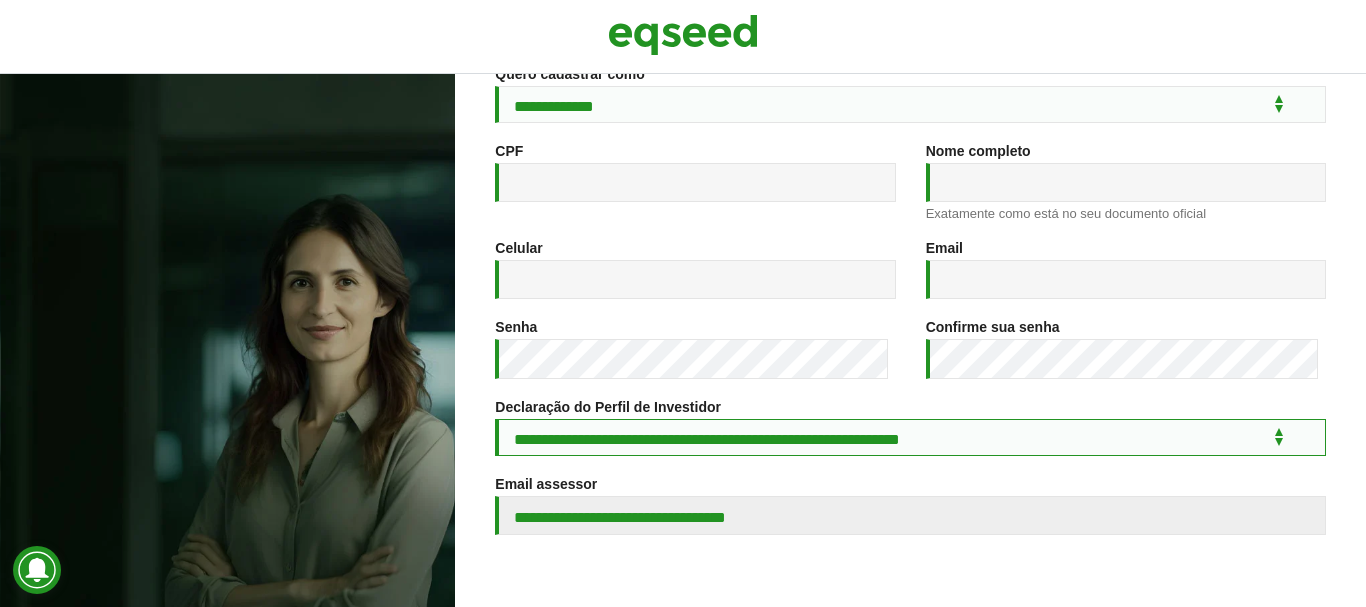 click on "**********" at bounding box center [910, 437] 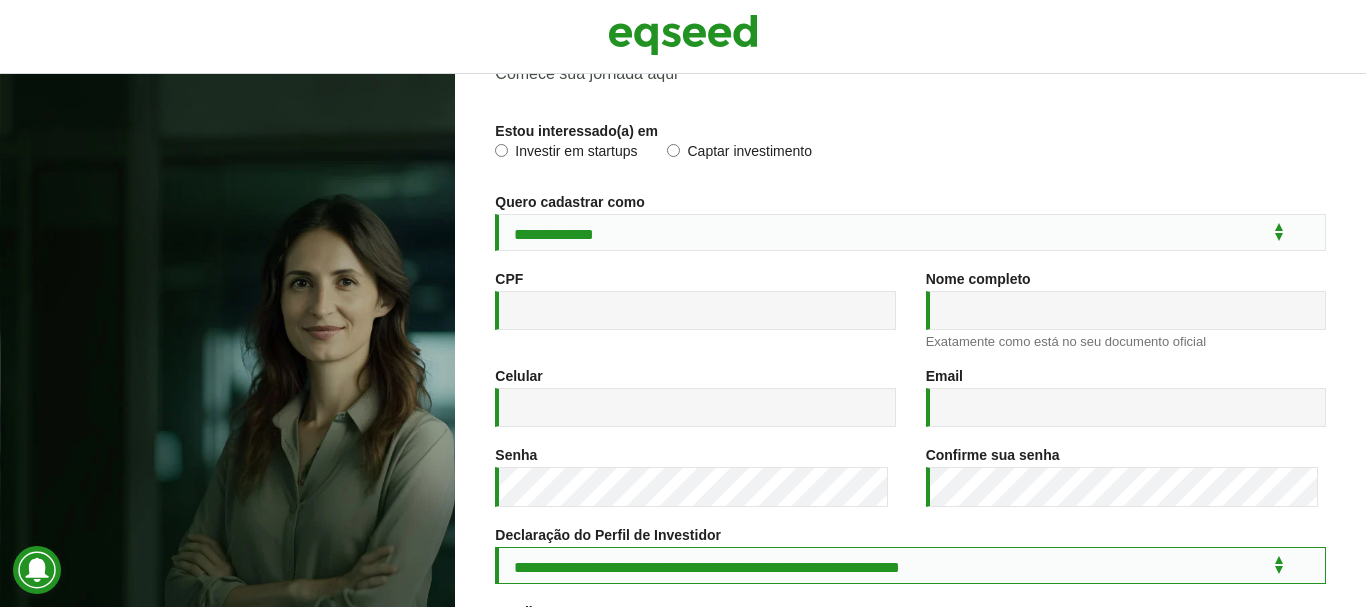 scroll, scrollTop: 101, scrollLeft: 0, axis: vertical 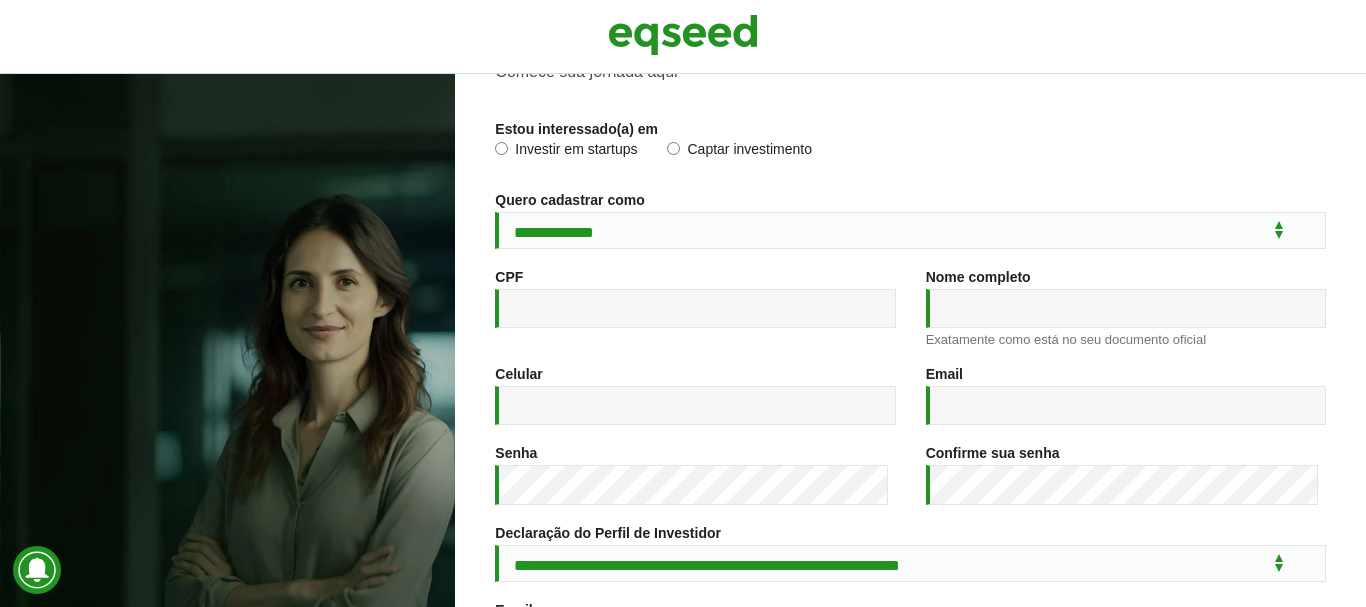 click on "CPF  *" at bounding box center [695, 298] 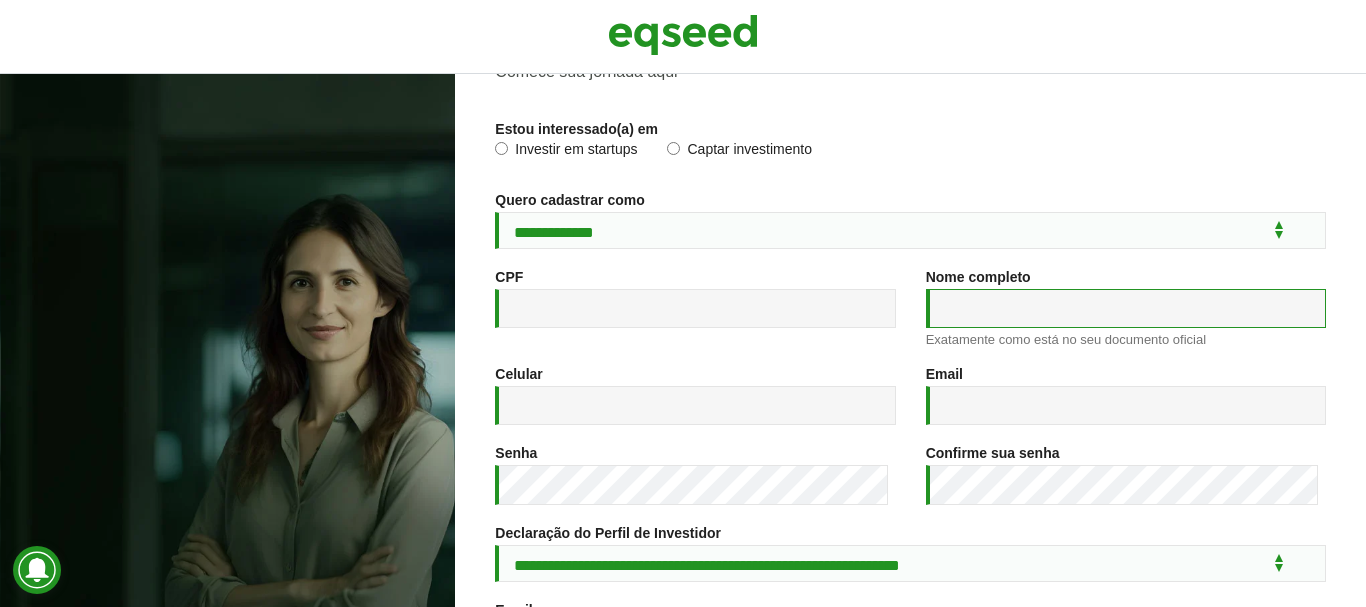 click on "Nome completo  *" at bounding box center [1126, 308] 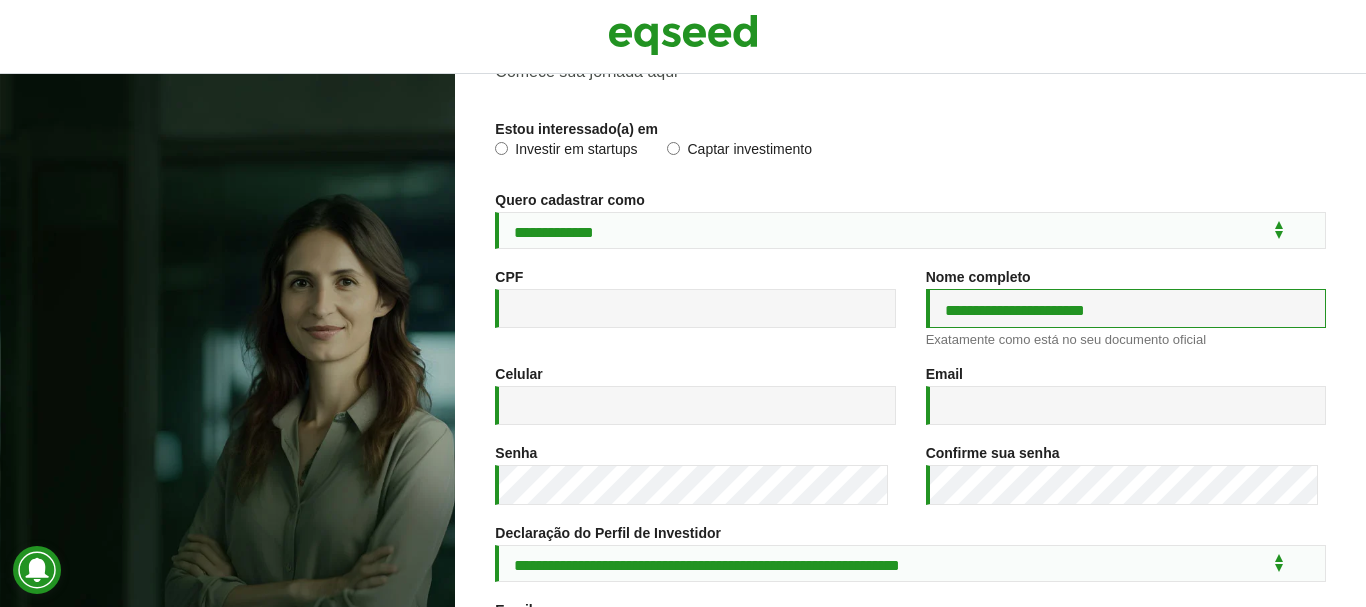 type on "**********" 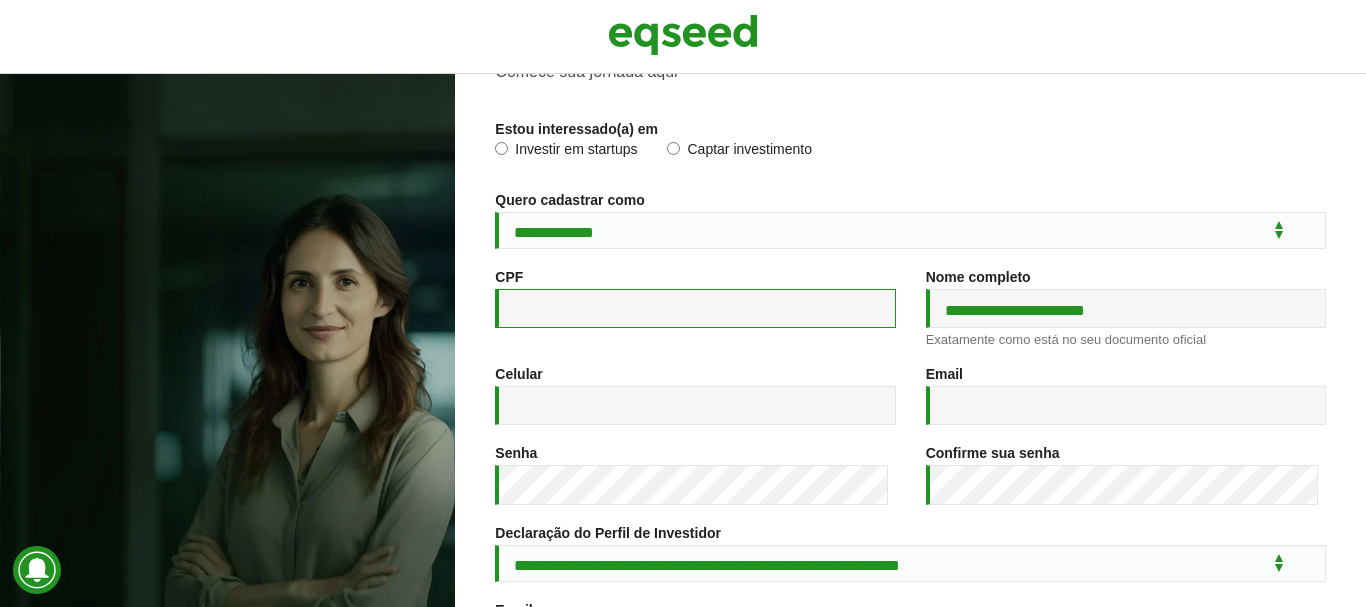 click on "CPF  *" at bounding box center (695, 308) 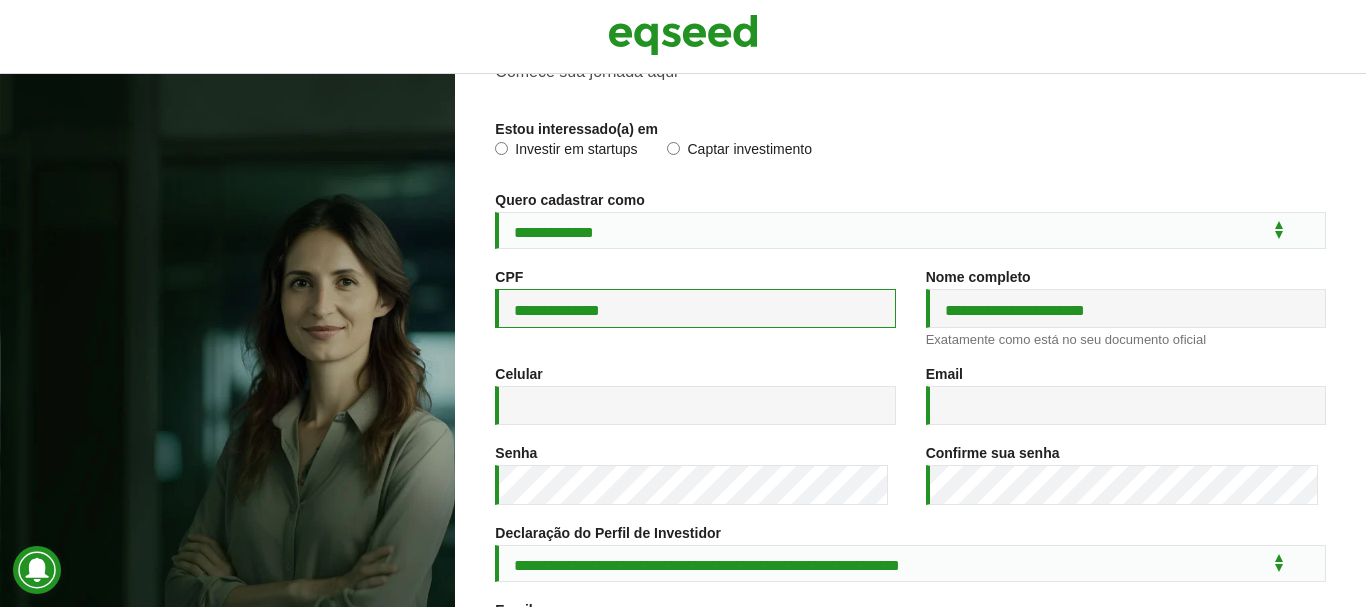 type on "**********" 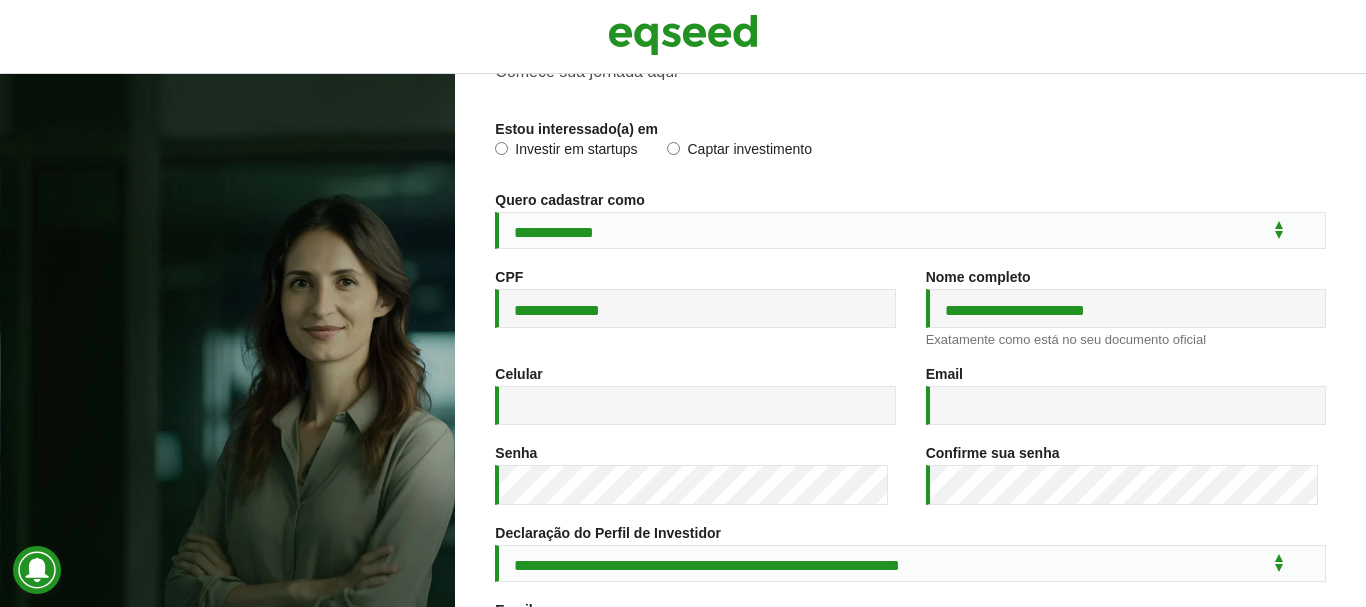 click on "Celular  *" at bounding box center [695, 395] 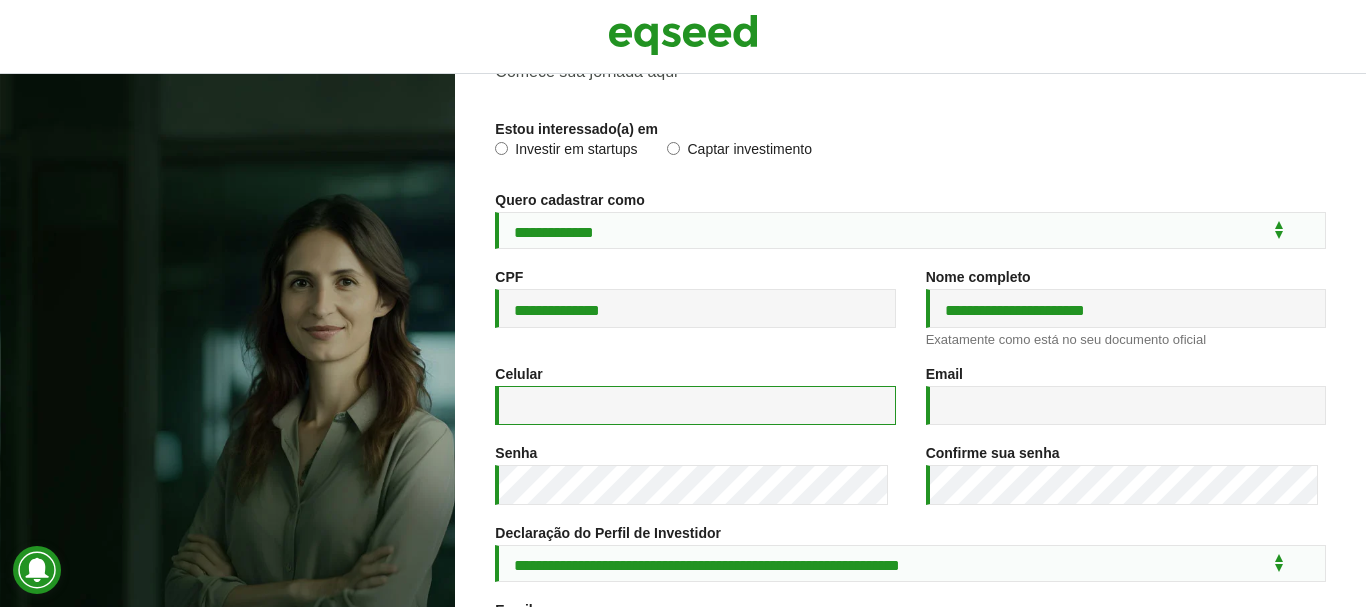 click on "Celular  *" at bounding box center [695, 405] 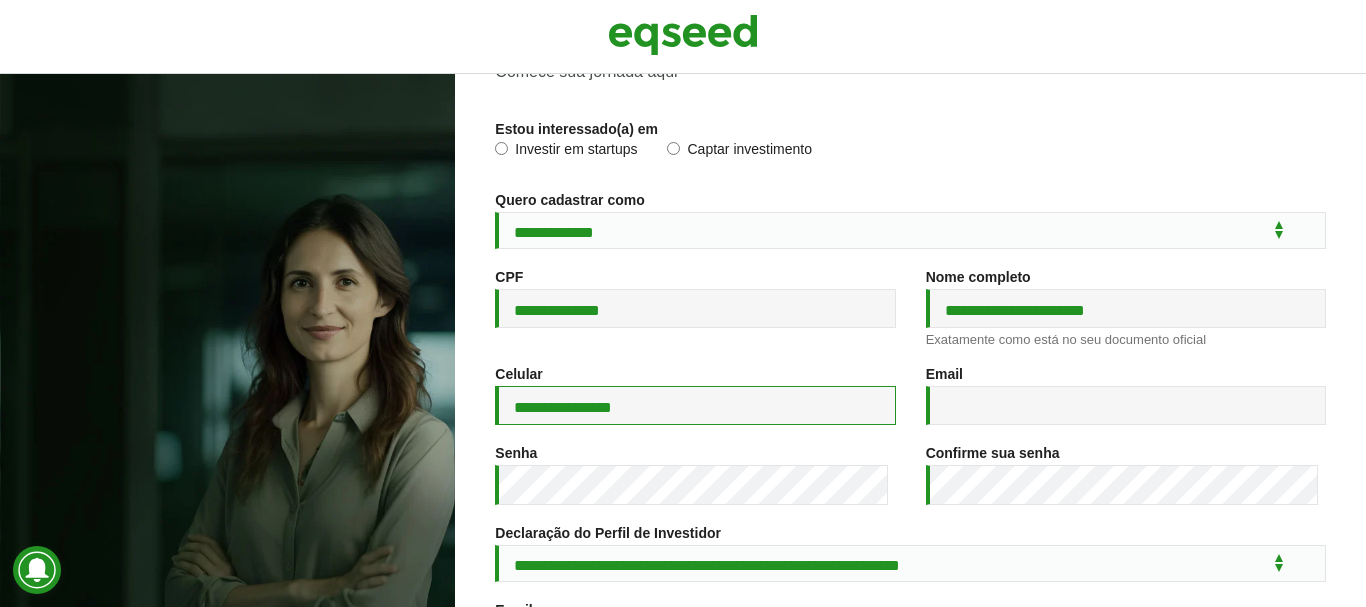 type on "**********" 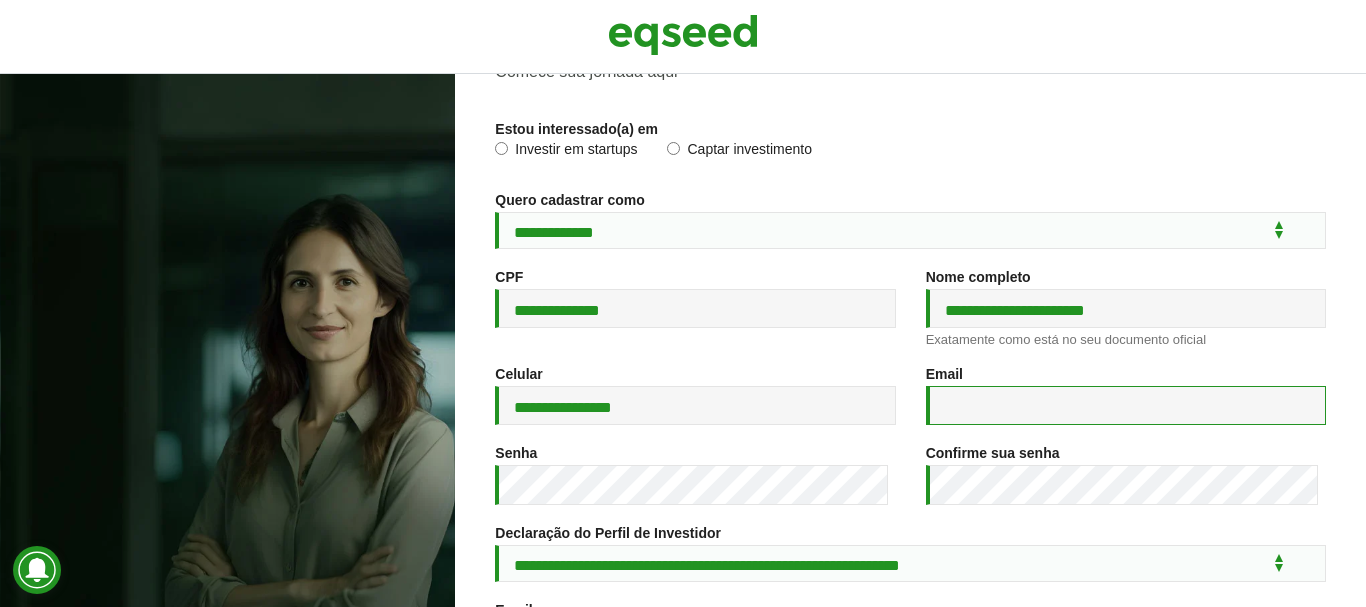 paste on "**********" 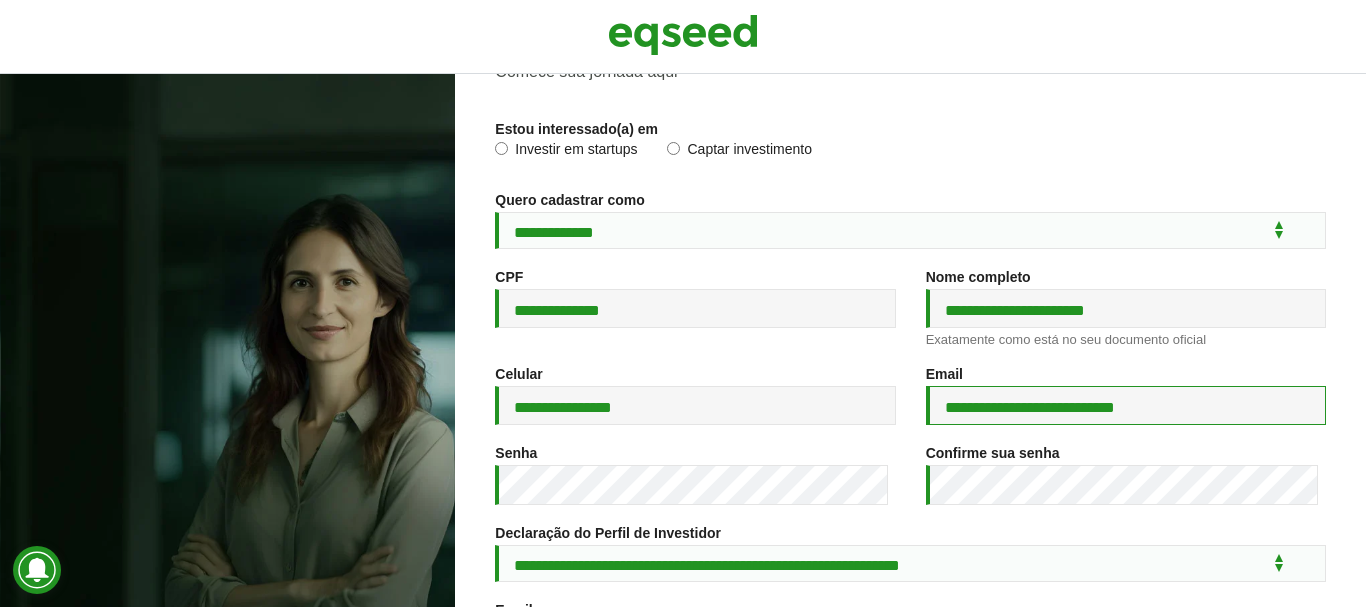 type on "**********" 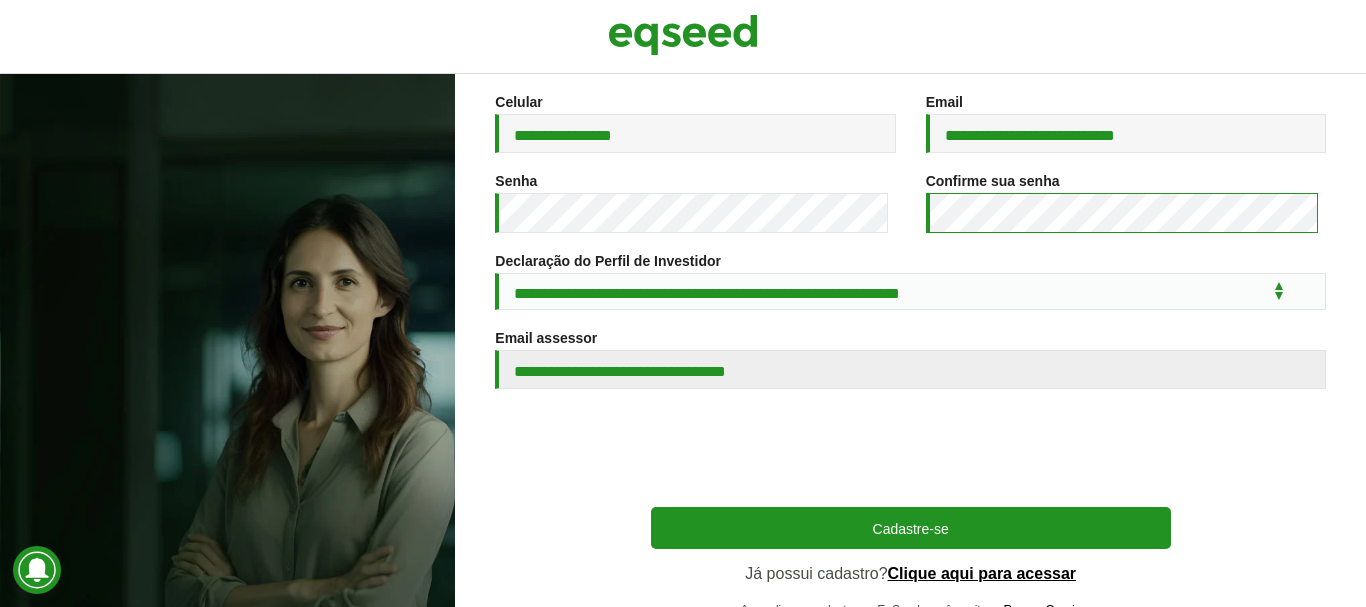 scroll, scrollTop: 387, scrollLeft: 0, axis: vertical 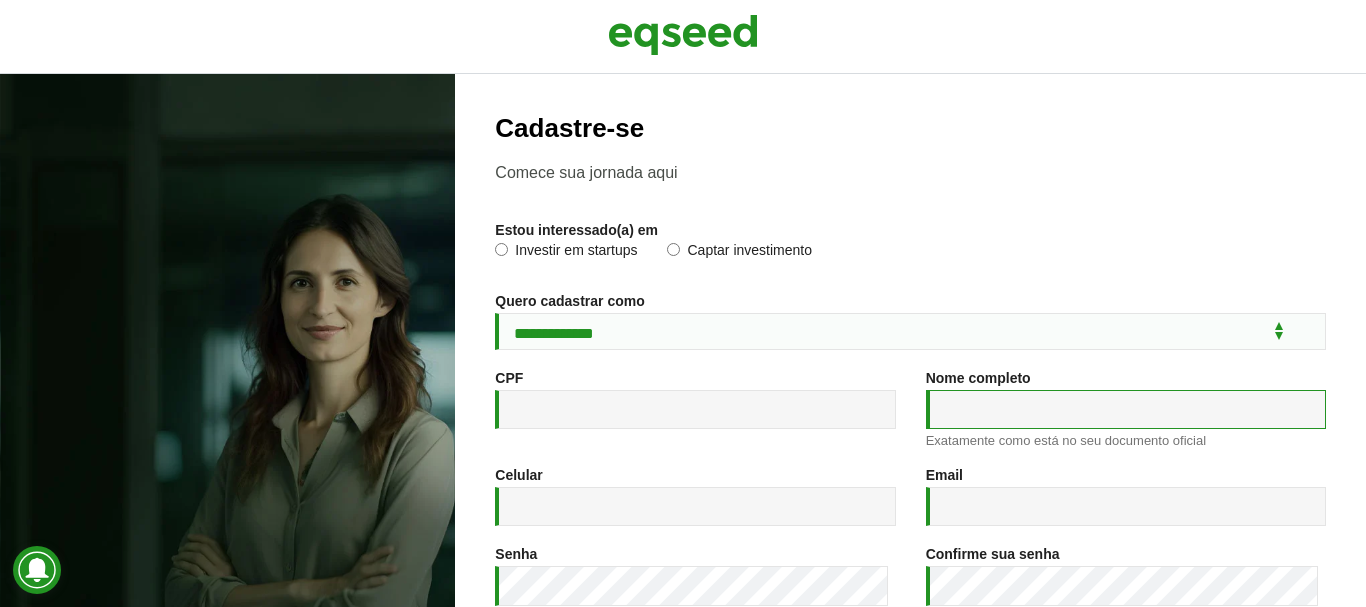 click on "Nome completo  *" at bounding box center (1126, 409) 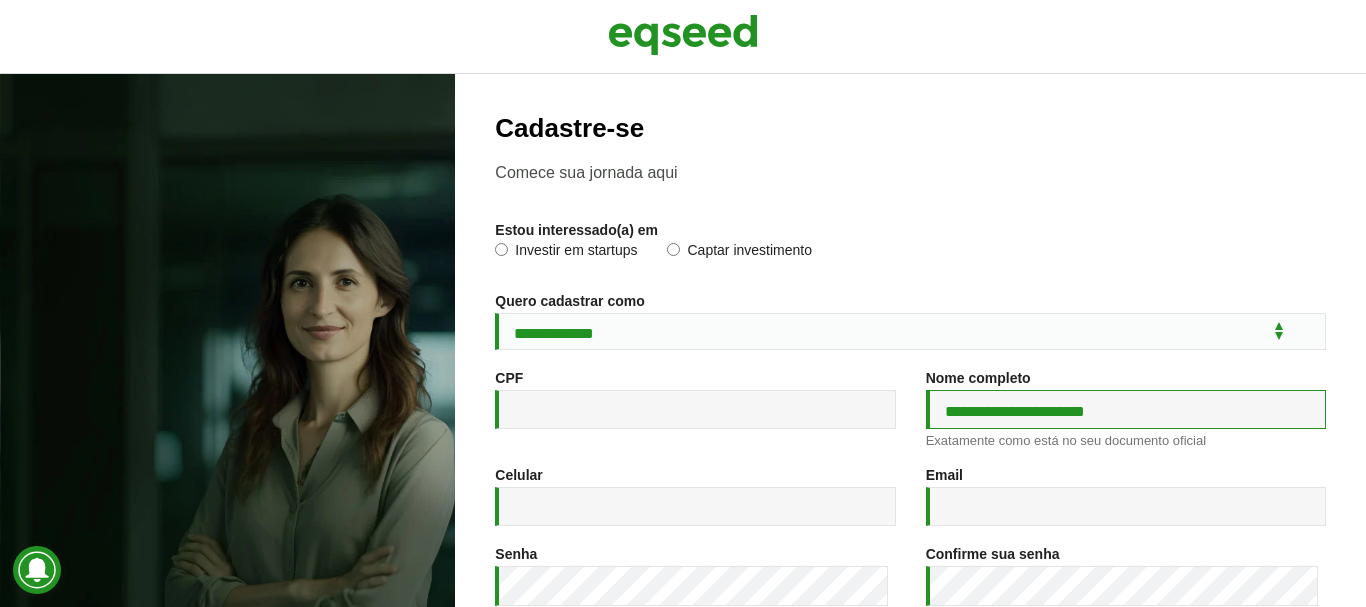 type on "**********" 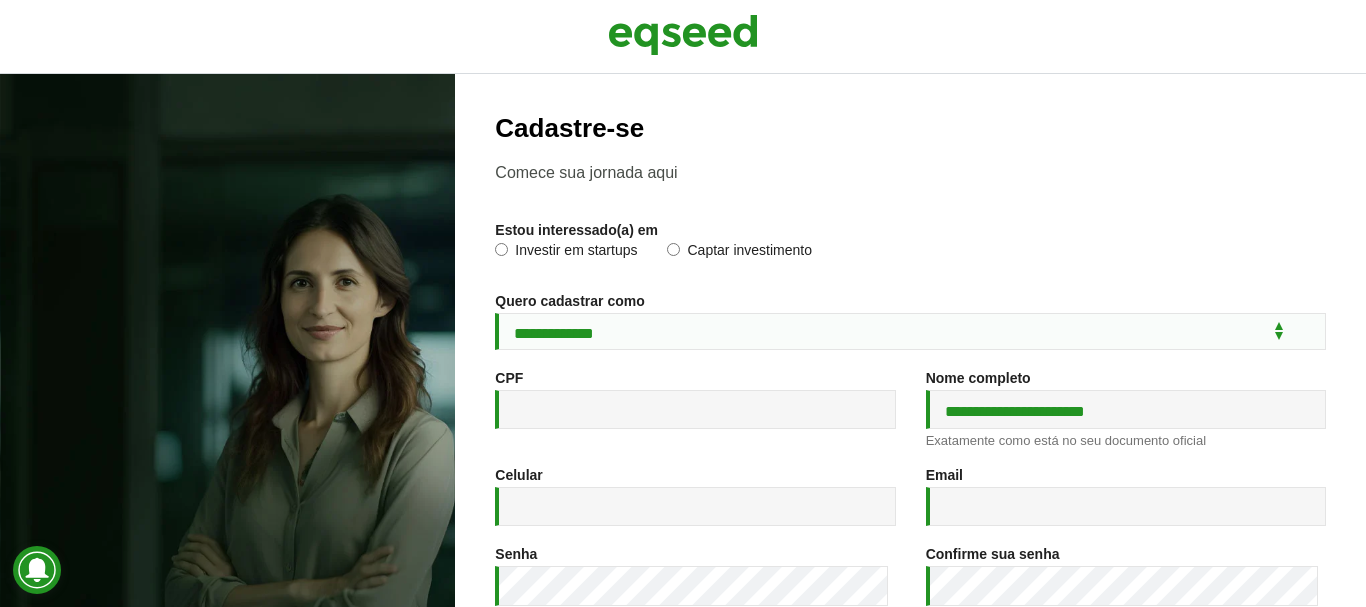 click on "CPF  *" at bounding box center [695, 399] 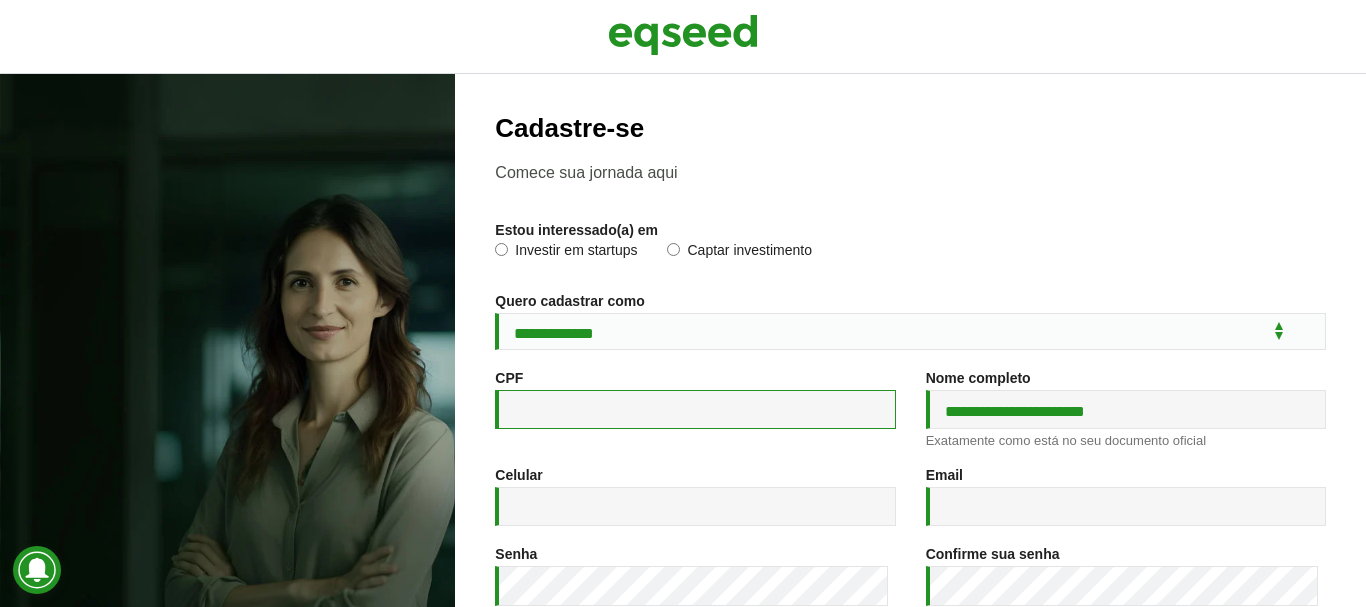 click on "CPF  *" at bounding box center [695, 409] 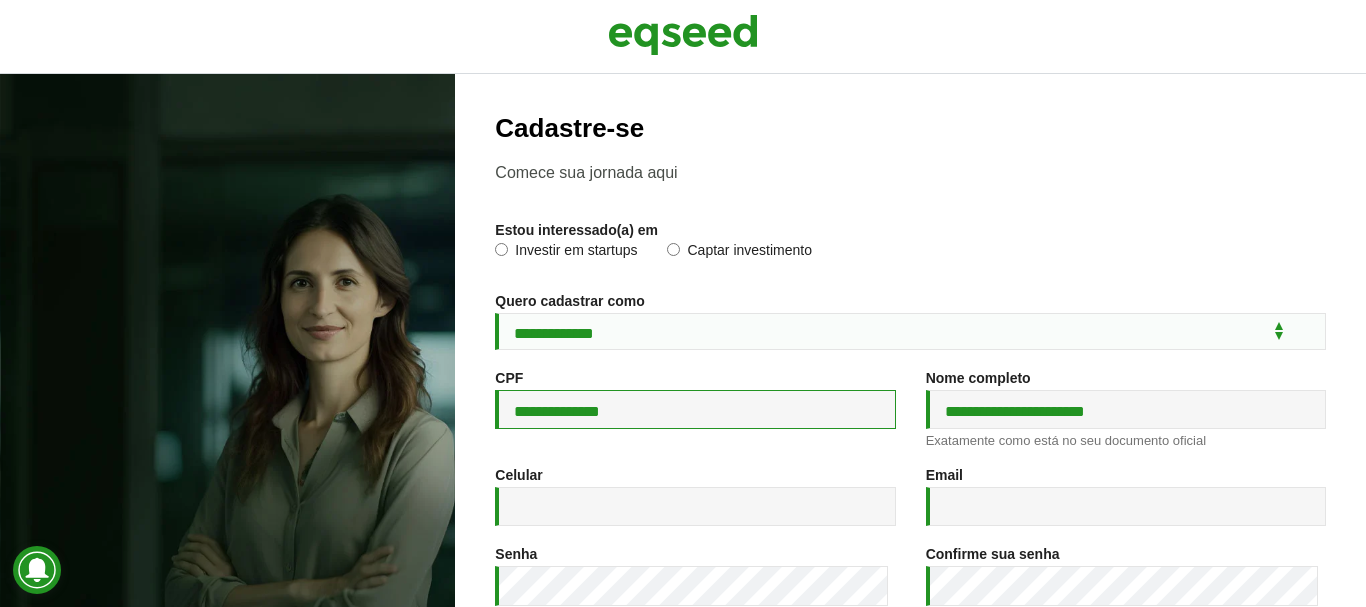 type on "**********" 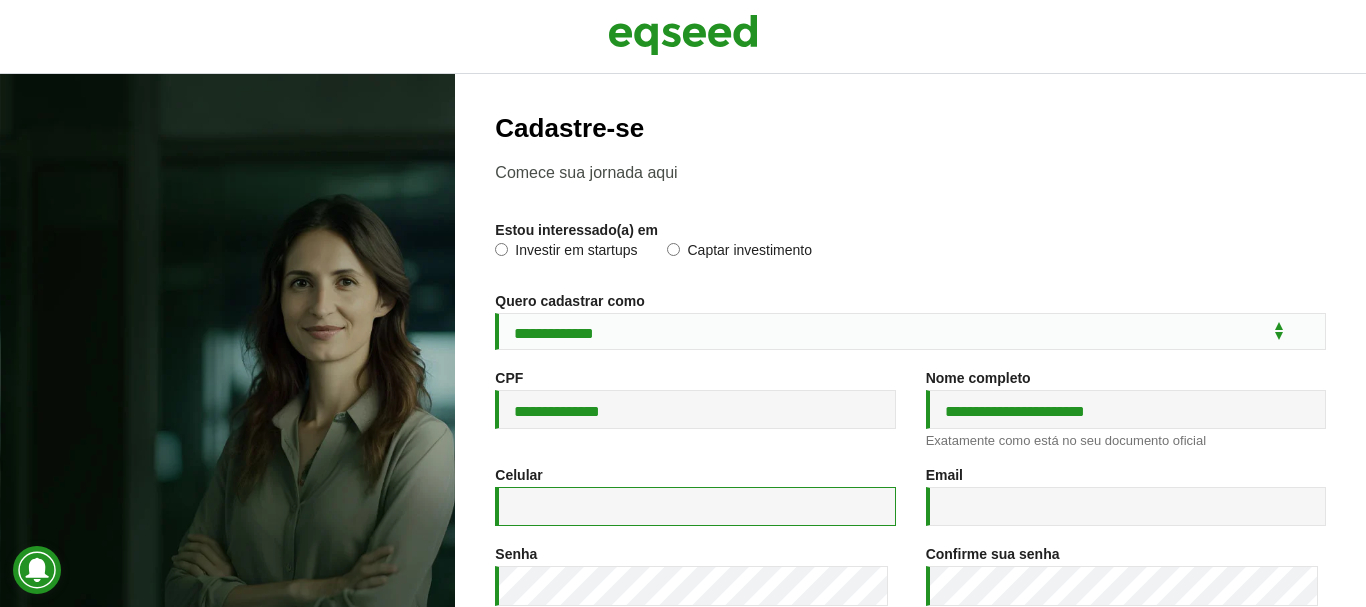click on "Celular  *" at bounding box center [695, 506] 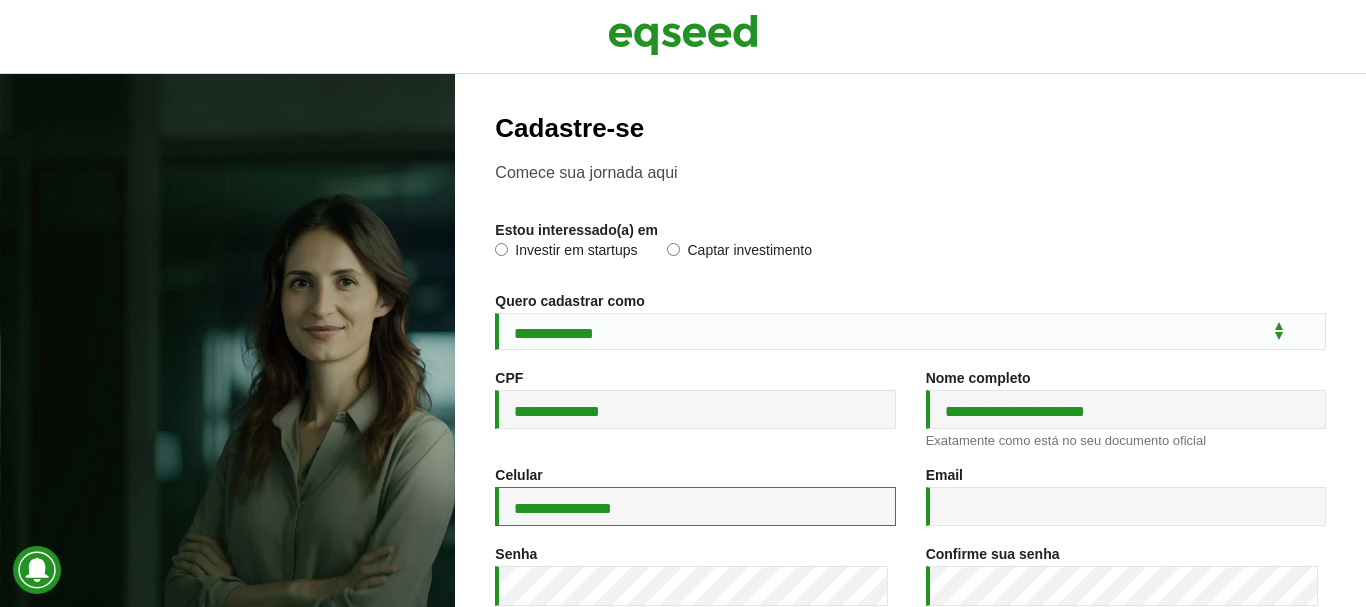 type on "**********" 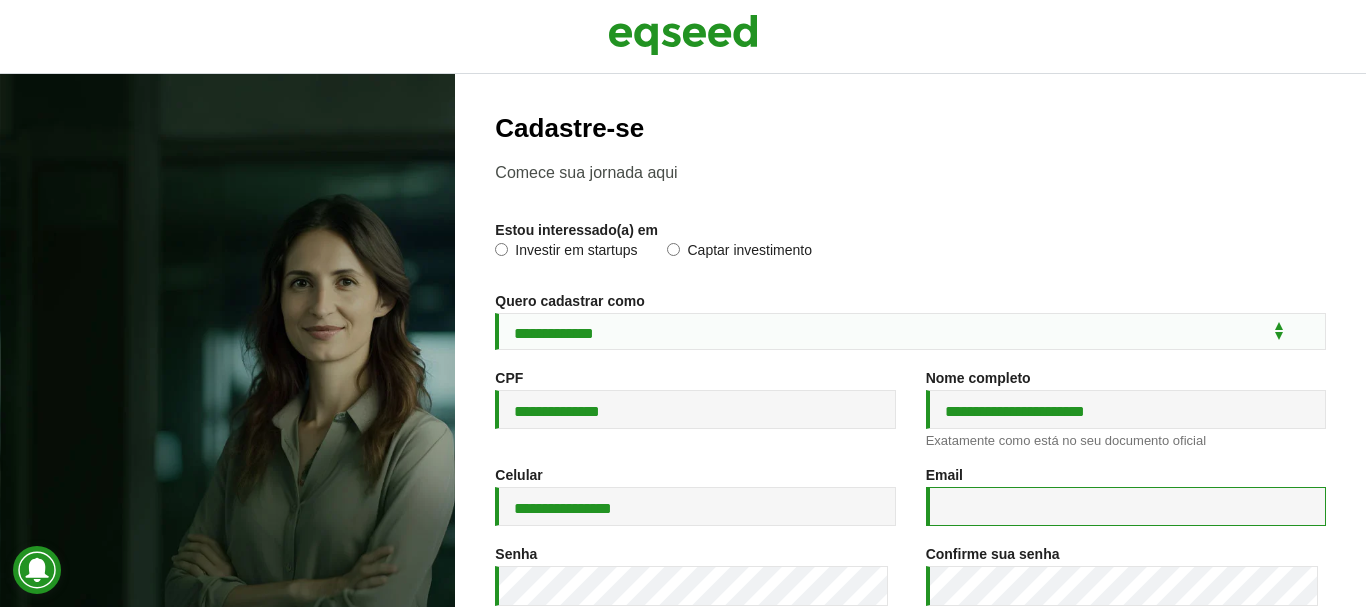 drag, startPoint x: 1021, startPoint y: 520, endPoint x: 939, endPoint y: 519, distance: 82.006096 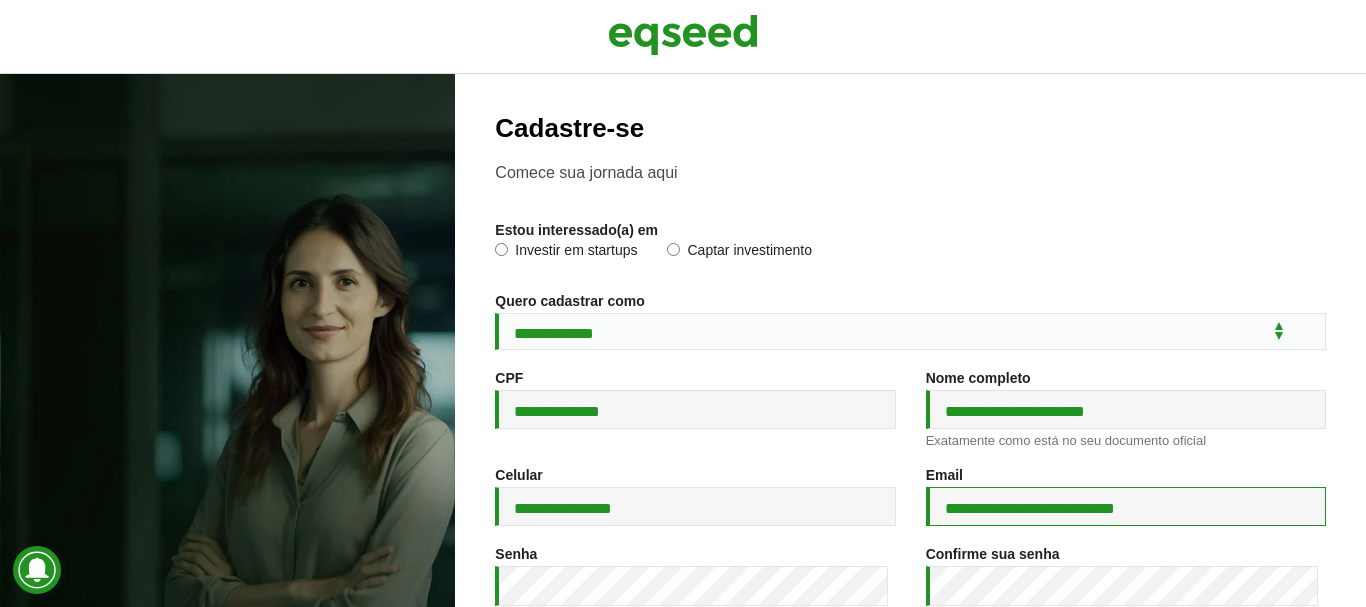 type on "**********" 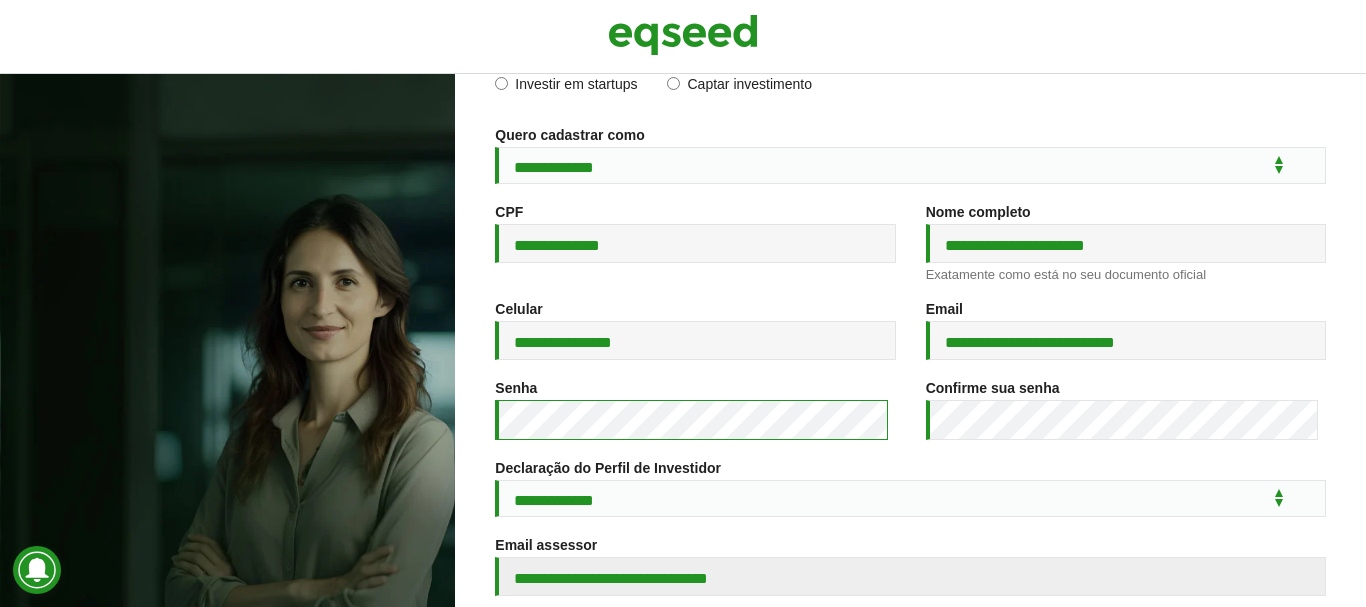 scroll, scrollTop: 223, scrollLeft: 0, axis: vertical 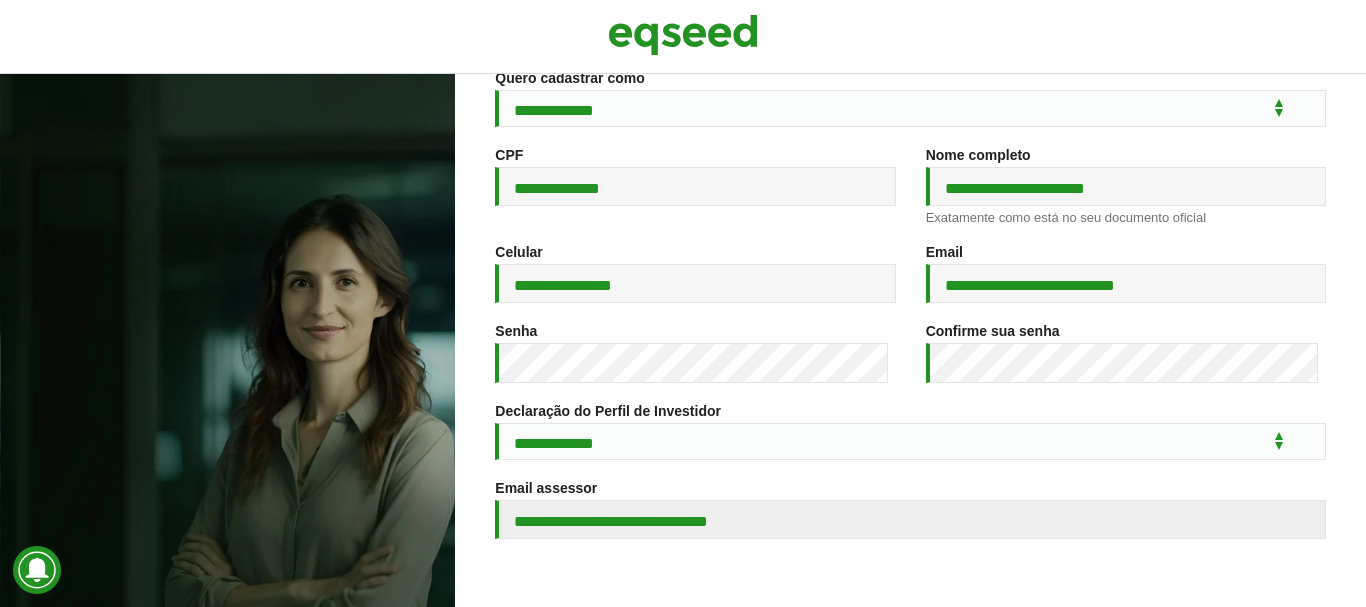 click on "Declaração do Perfil de Investidor  *" at bounding box center [608, 411] 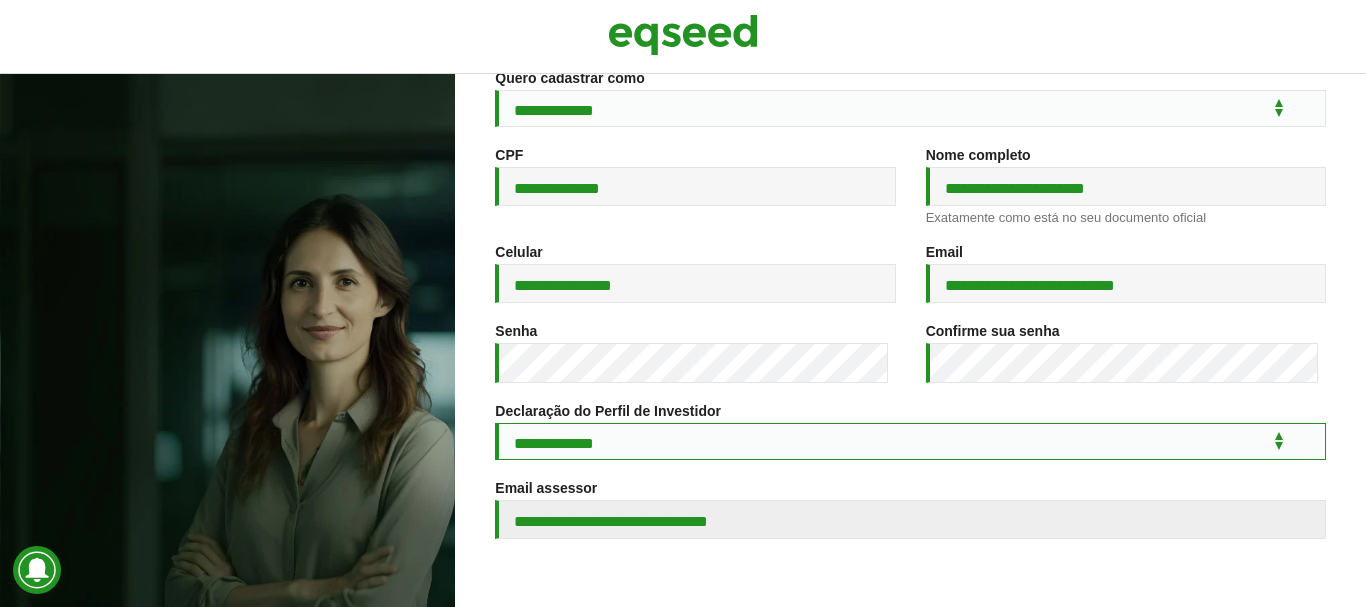 click on "**********" at bounding box center (910, 441) 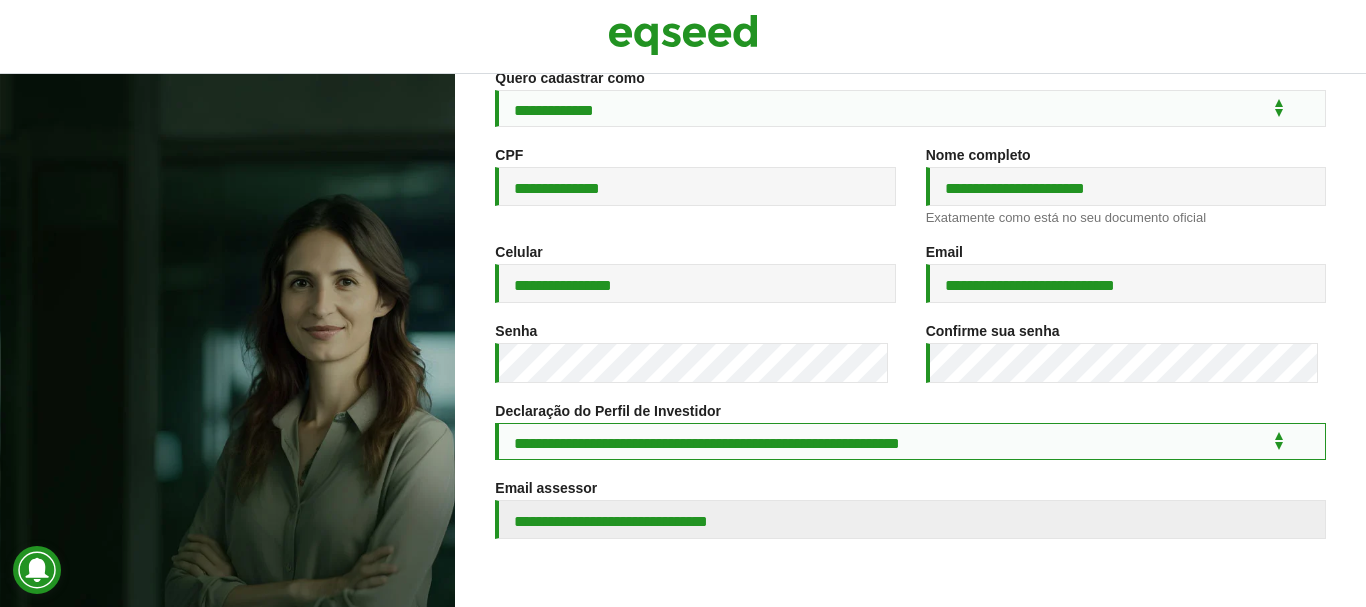 click on "**********" at bounding box center (910, 441) 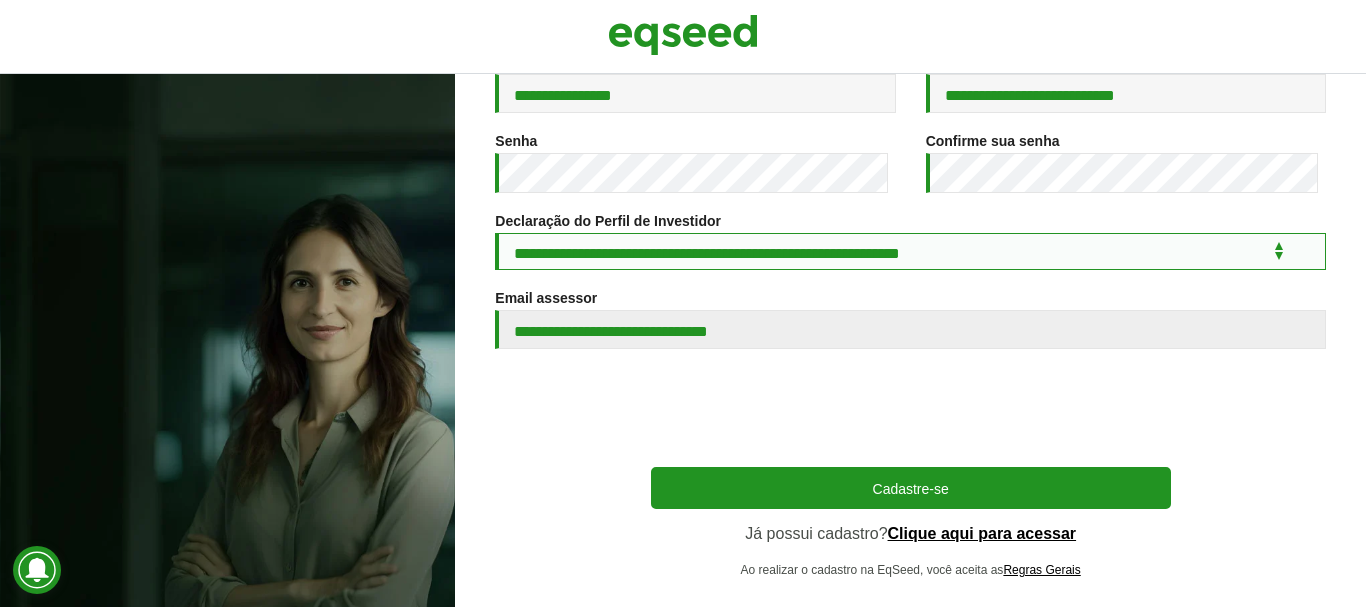 scroll, scrollTop: 426, scrollLeft: 0, axis: vertical 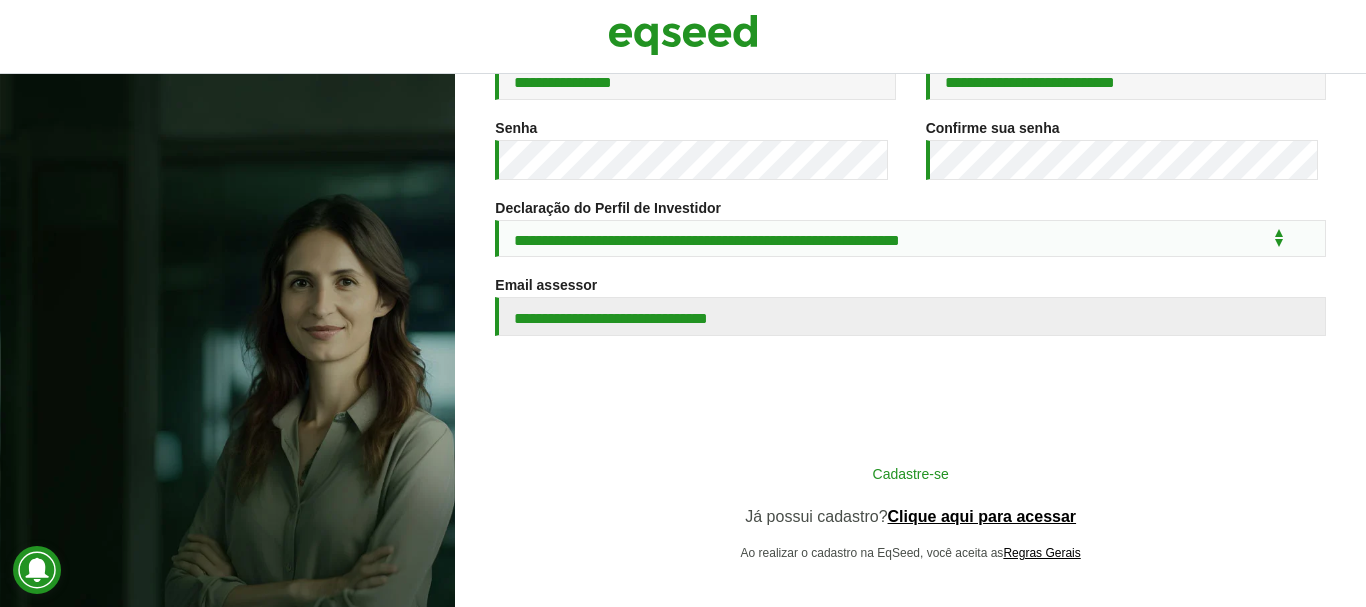 click on "Cadastre-se" at bounding box center (911, 473) 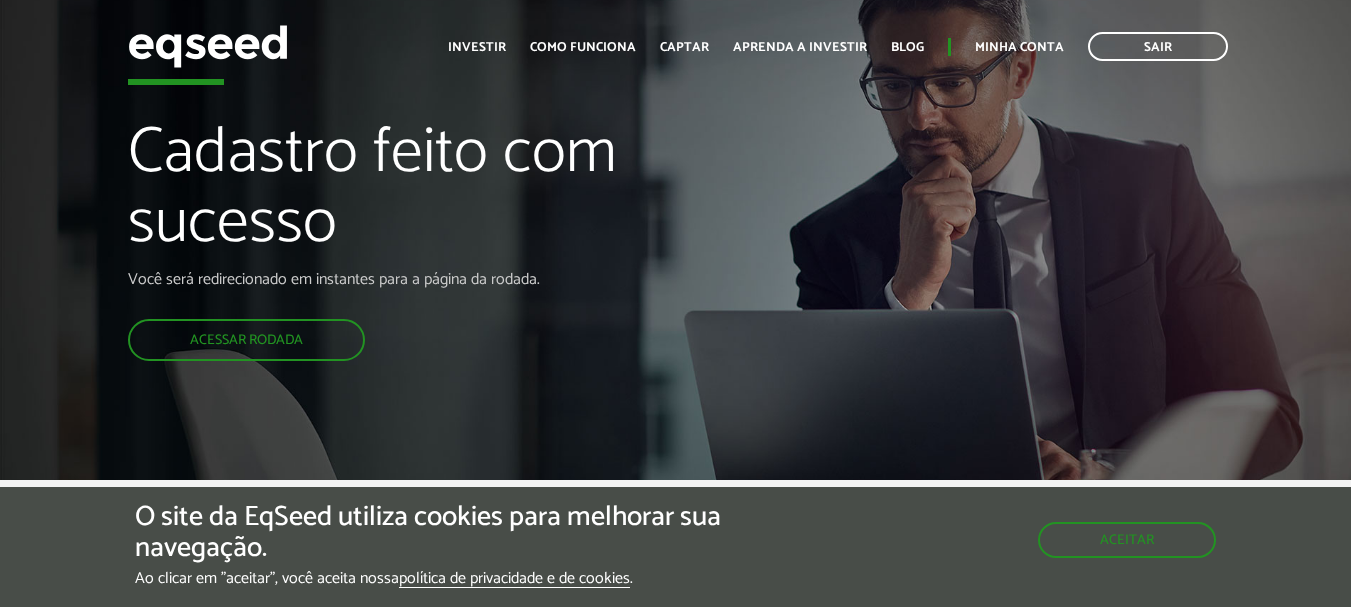 scroll, scrollTop: 0, scrollLeft: 0, axis: both 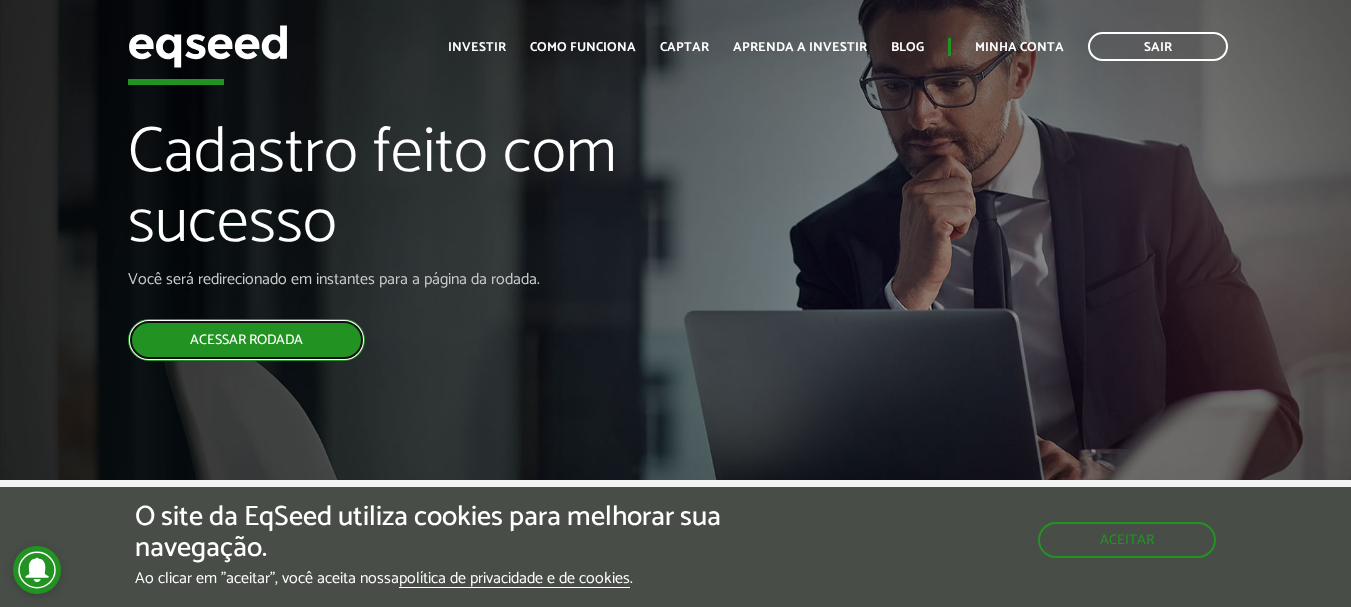 click on "Acessar rodada" at bounding box center (246, 340) 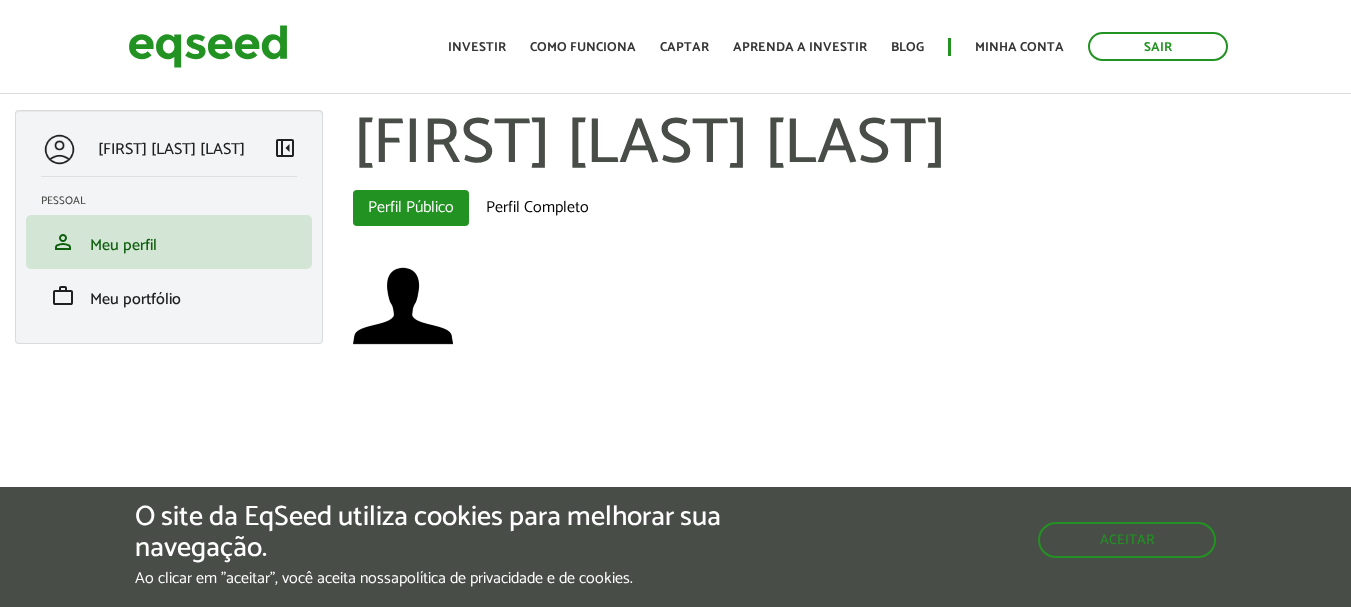 scroll, scrollTop: 0, scrollLeft: 0, axis: both 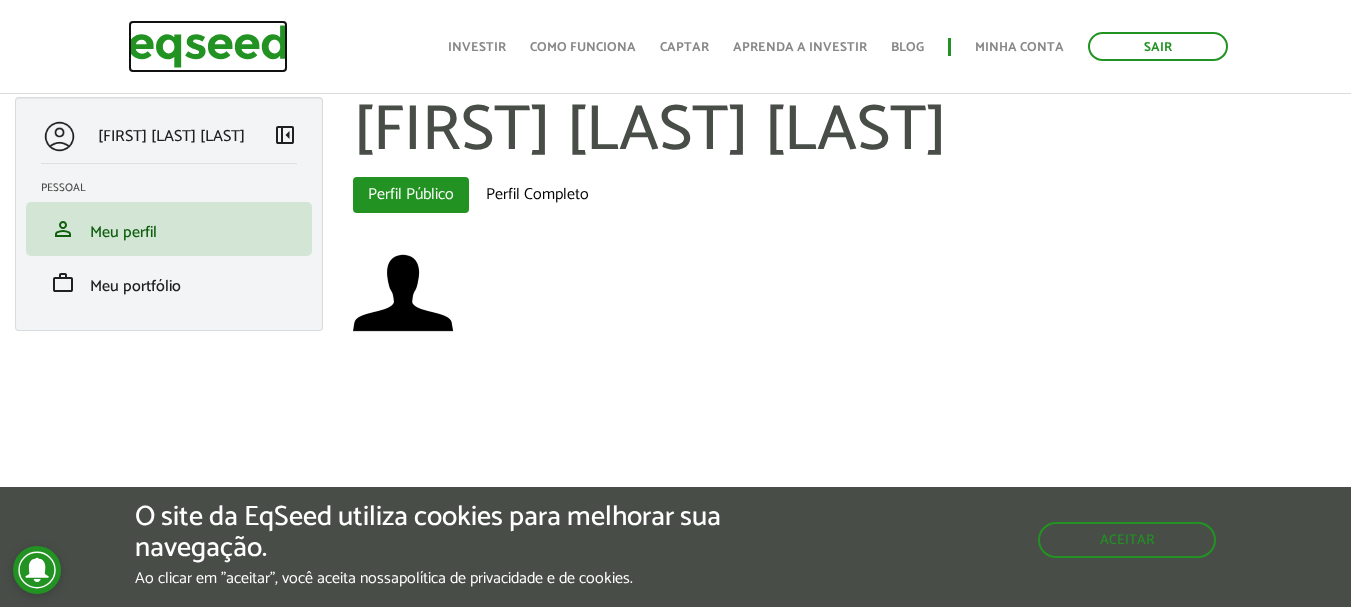 click at bounding box center [208, 46] 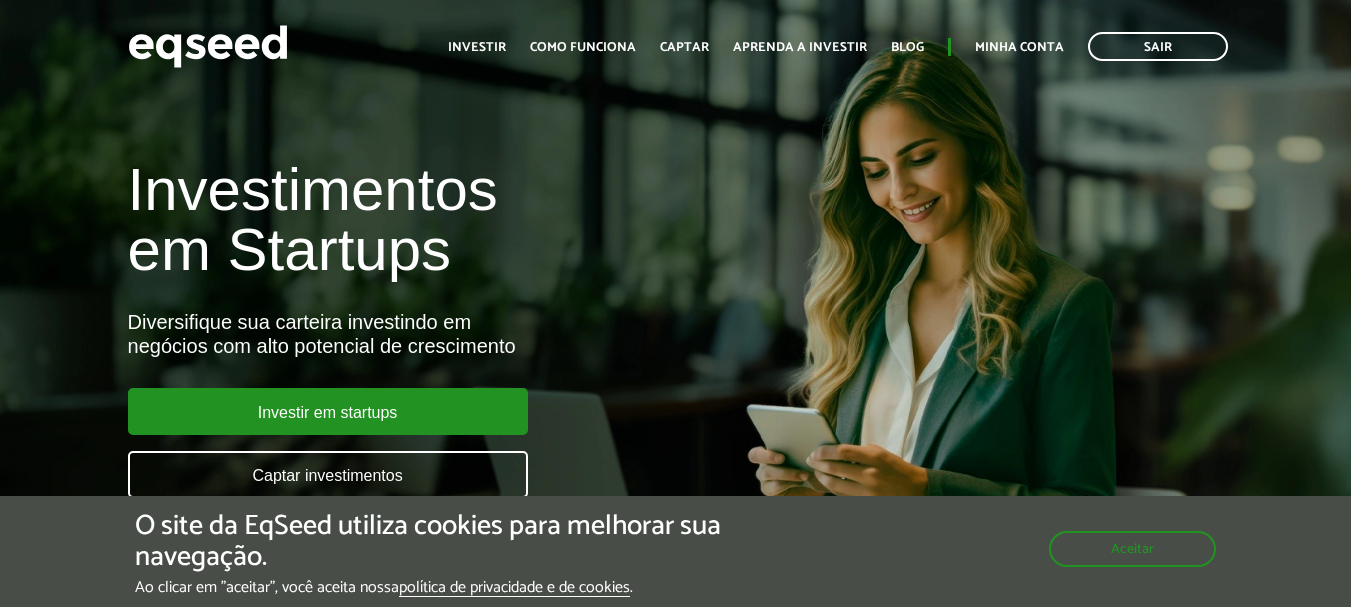 scroll, scrollTop: 0, scrollLeft: 0, axis: both 